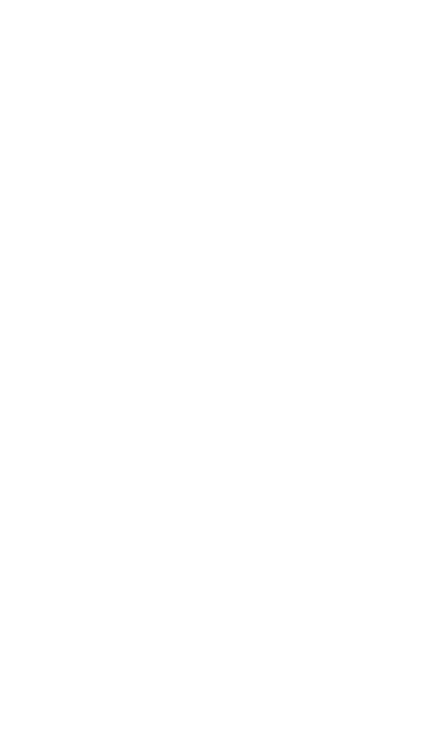 scroll, scrollTop: 58, scrollLeft: 0, axis: vertical 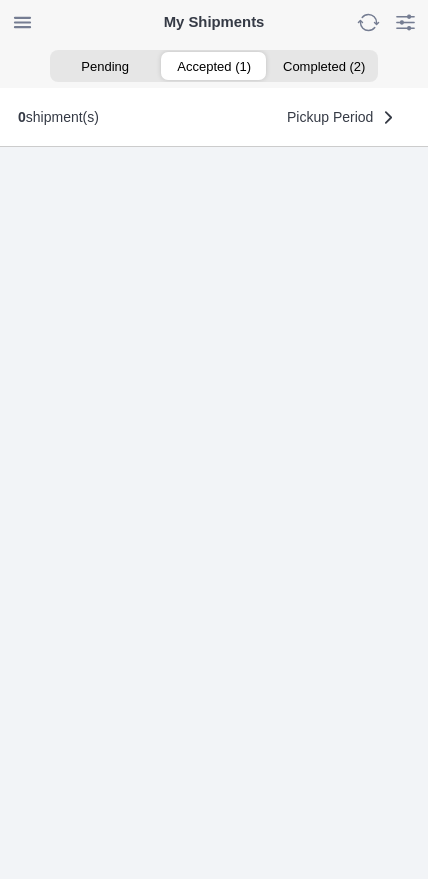 click on "Accepted (1)" at bounding box center (213, 66) 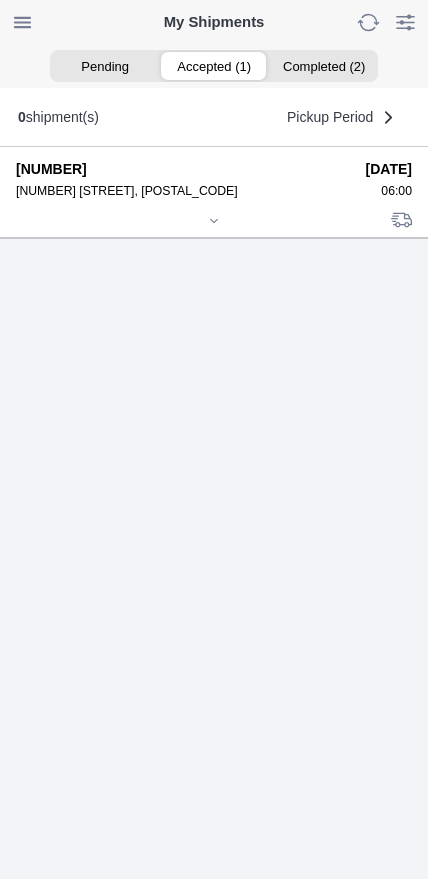 click 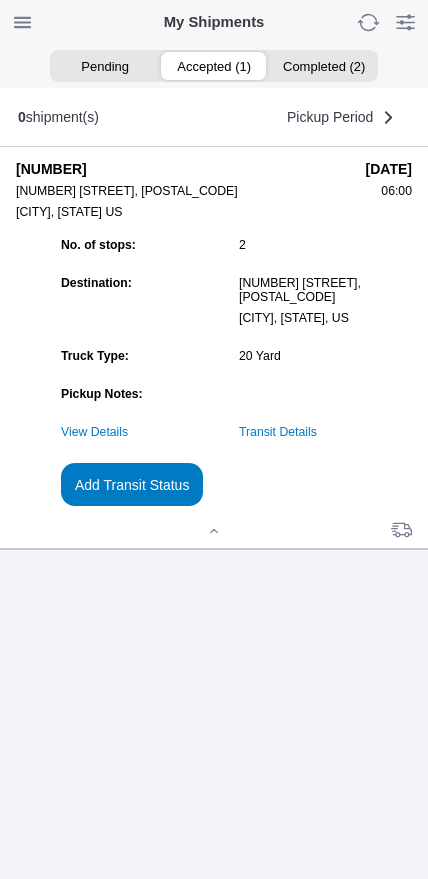 click on "Add Transit Status" 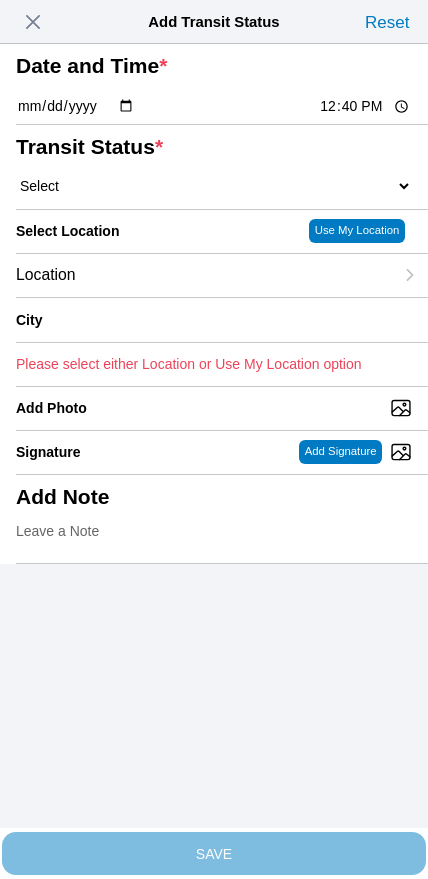 click on "12:40" 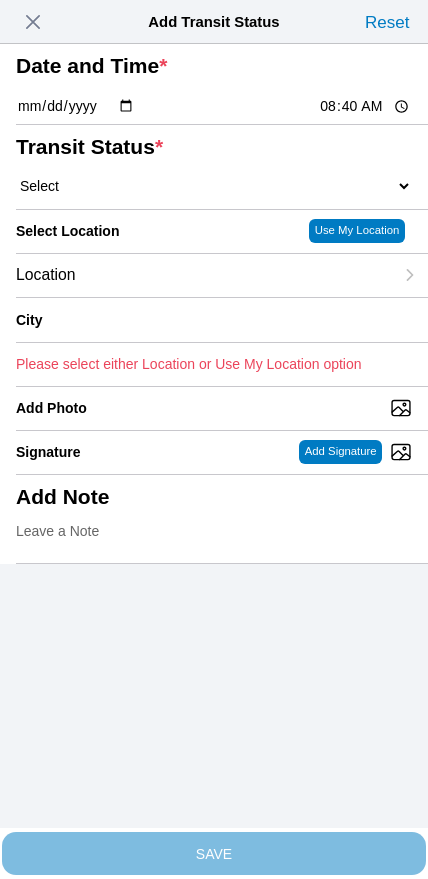 type on "08:30" 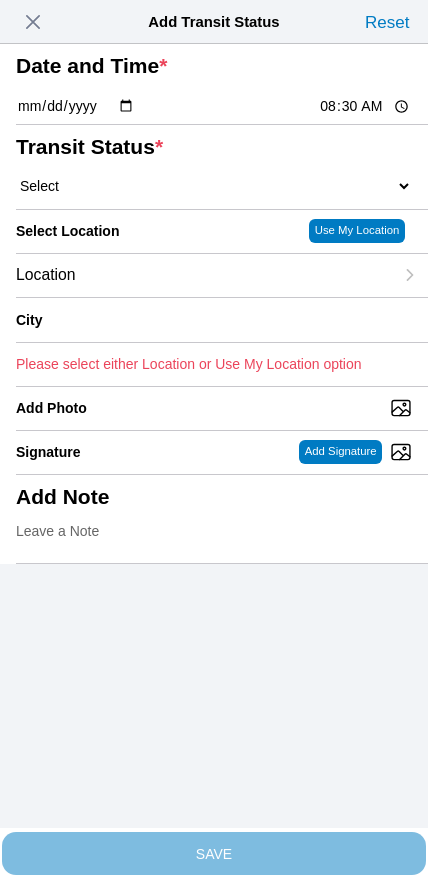 click on "Select  Arrive at Drop Off   Arrive at Pickup   Break Start   Break Stop   Depart Drop Off   Depart Pickup   Shift Complete" 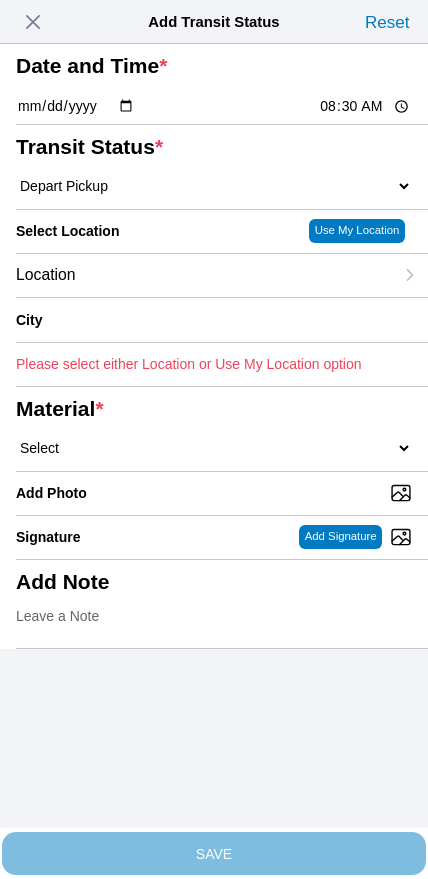 click on "Location" 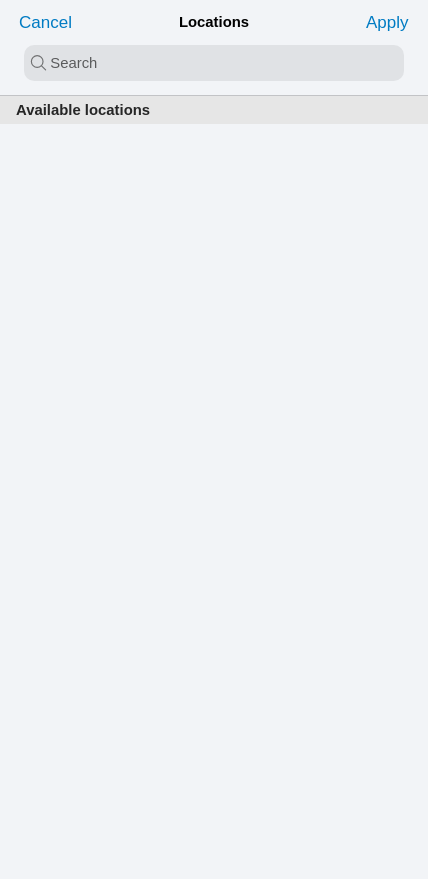 click at bounding box center (214, 63) 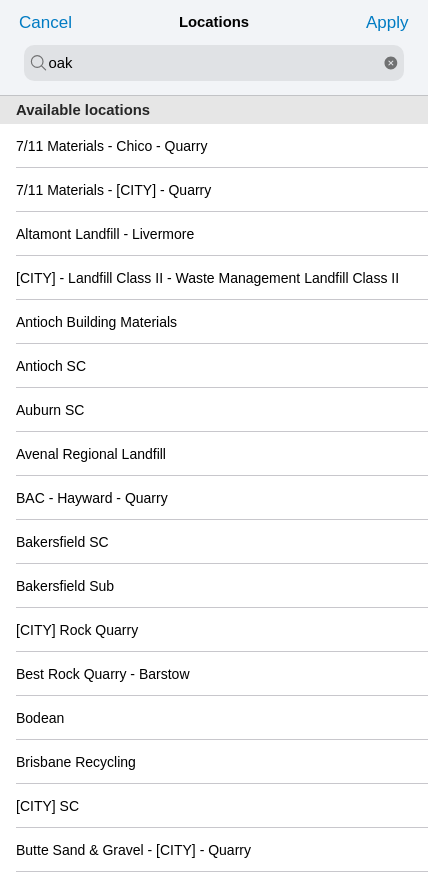 type on "oak" 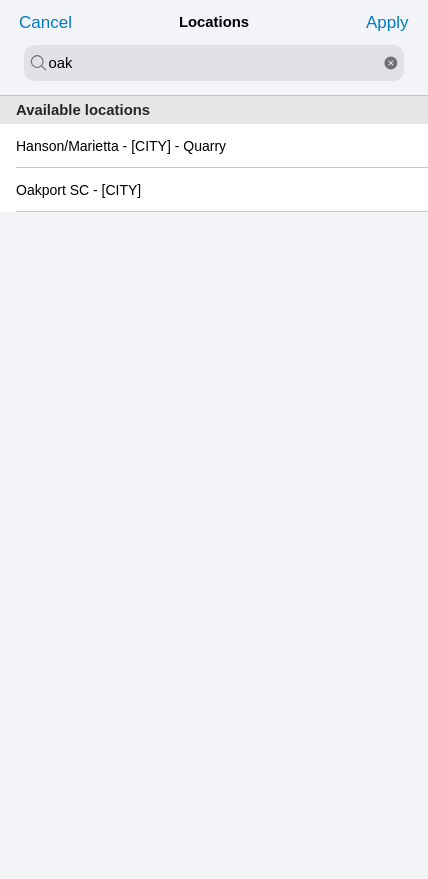 click on "Oakport SC - [CITY]" 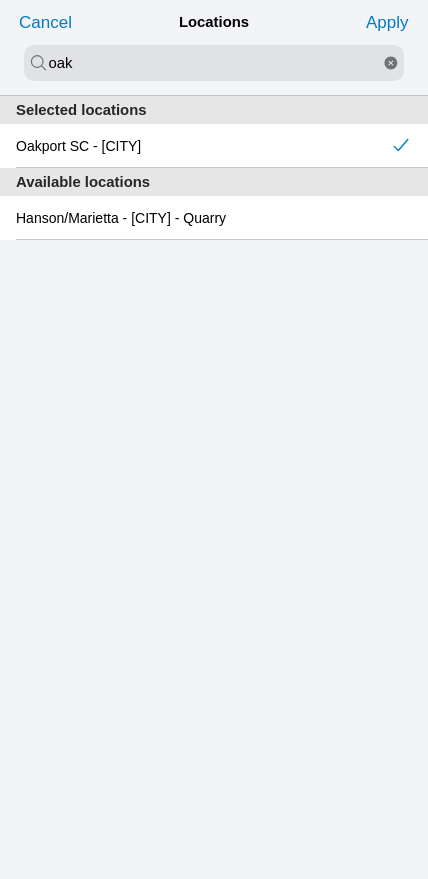 click on "Apply" 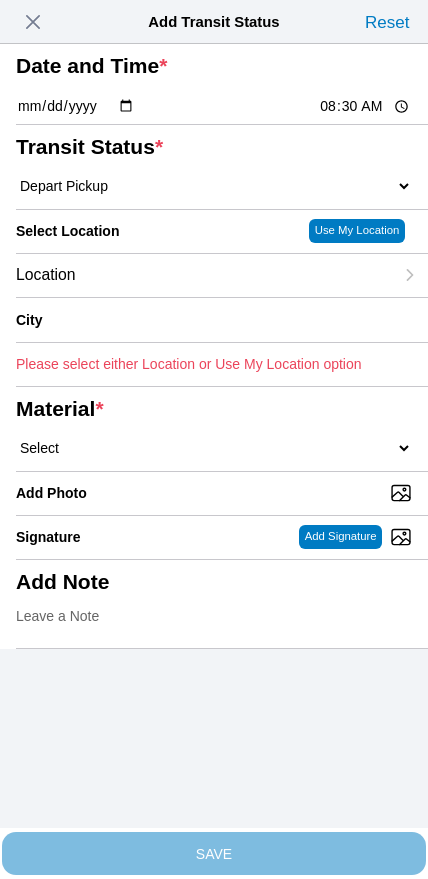 type on "[CITY]" 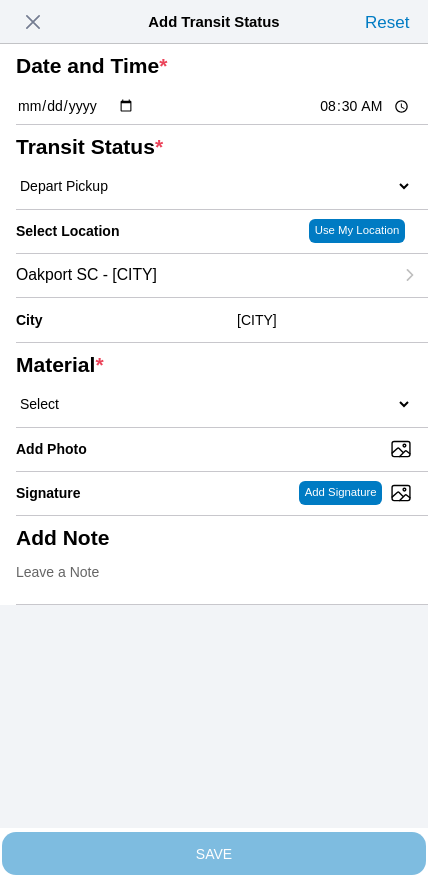 click on "Select  1" x 3" Rock   1" x 4" Rock   2" x 4" Rock   Asphalt Cold Patch   Backfill Spec Lapis Sand (EMS 4123)   Backfill Spec Sand (EMS 4123)   Base Rock (Class 2)   Broken Concrete/Asphalt   C-Ballast   Crushed Base Rock (3/4")   D-Ballast   Drain Rock (1.5")   Drain Rock (3/4")   Dry Spoils   Oversized Concrete/Asphalt   Palletized EZ Street   Premium Asphalt Cold Patch   Recycled Base Rock (Class 2)   Rip Rap   Top Soil" 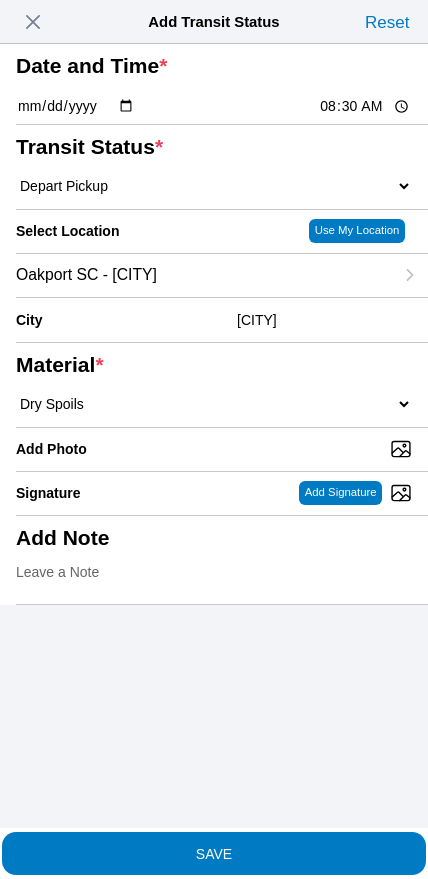 click on "SAVE" 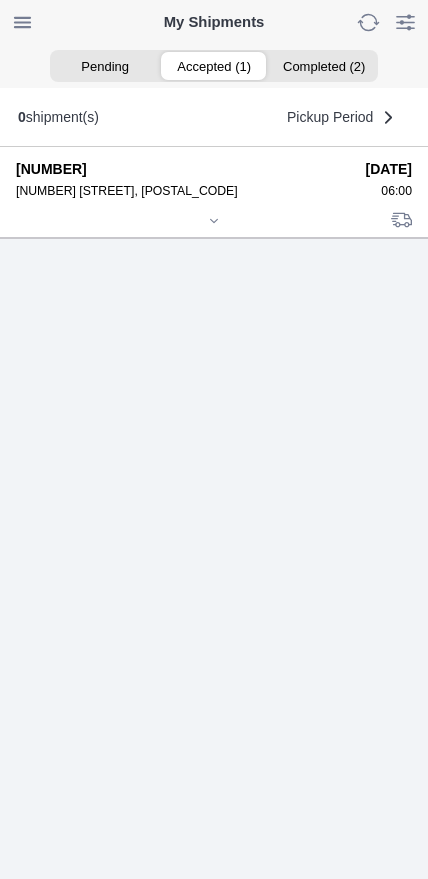 click 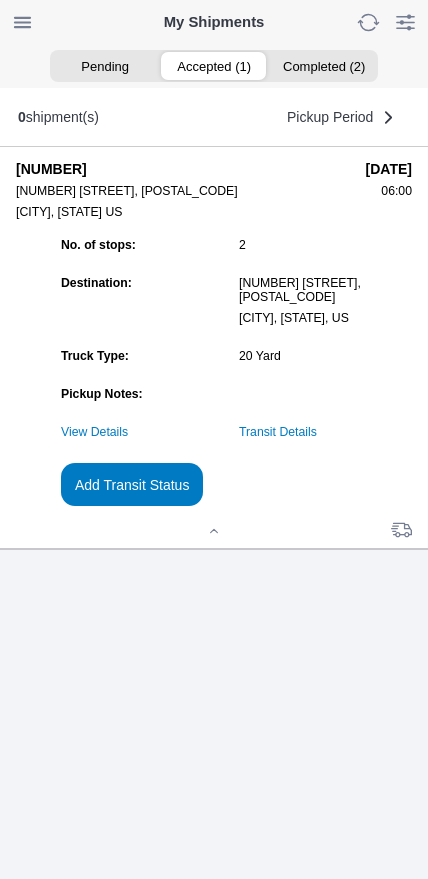 click on "Add Transit Status" 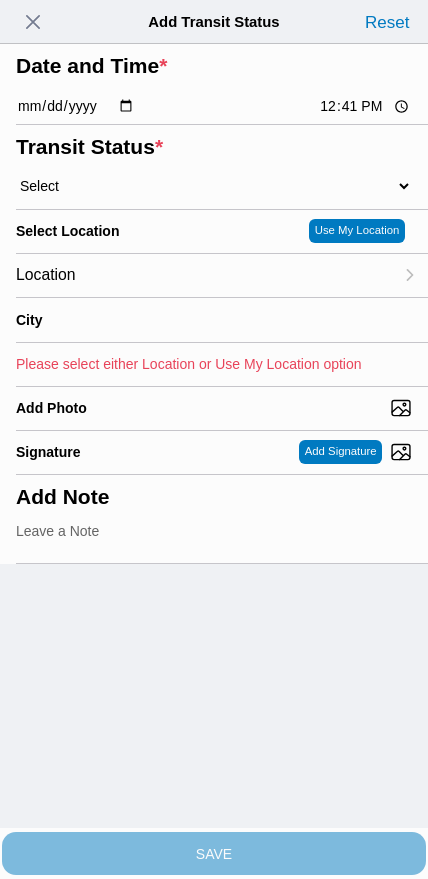 click on "12:41" 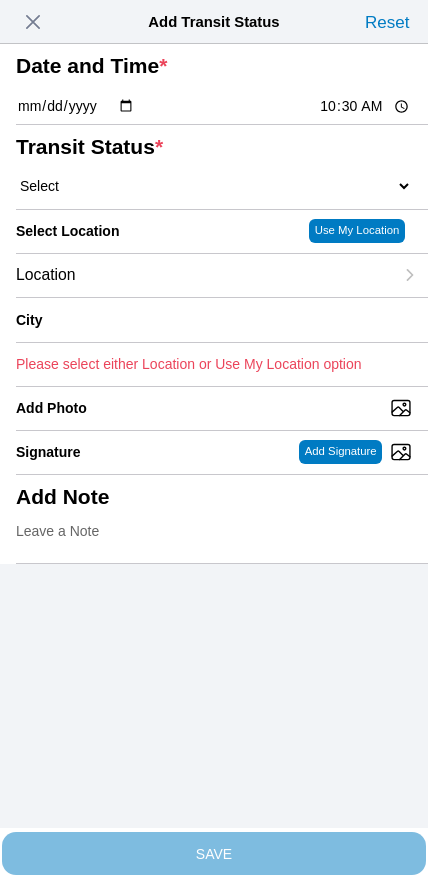 type on "10:30" 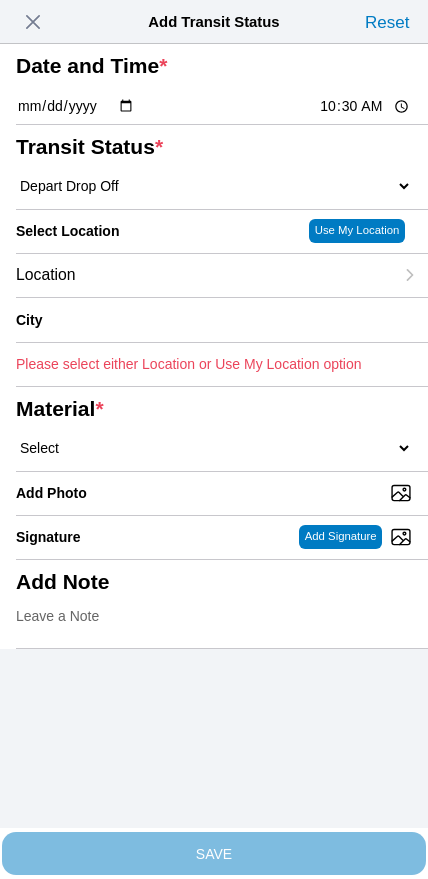 click on "Location" 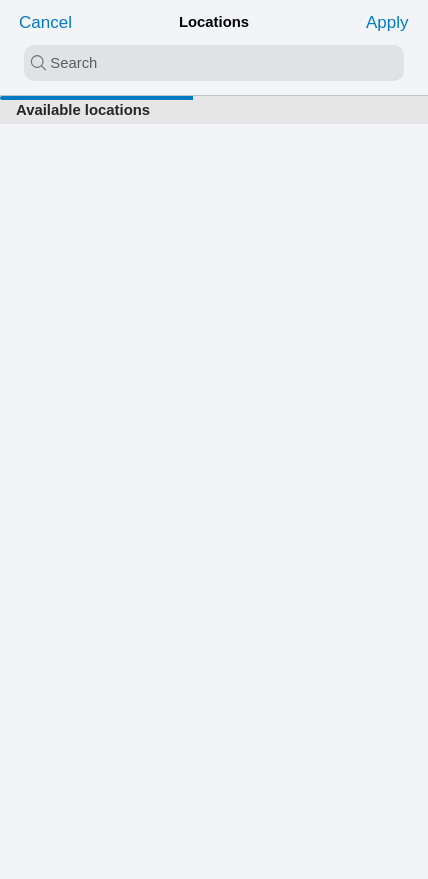 click at bounding box center (214, 63) 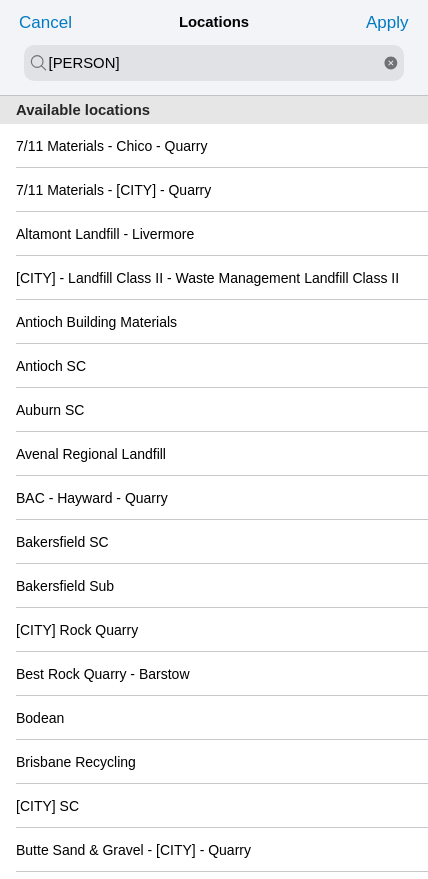 type on "[PERSON]" 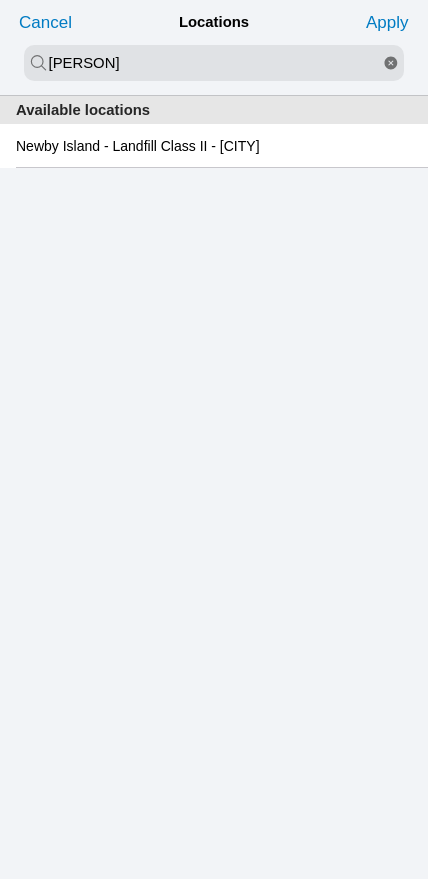click on "Newby Island - Landfill Class II - [CITY]" 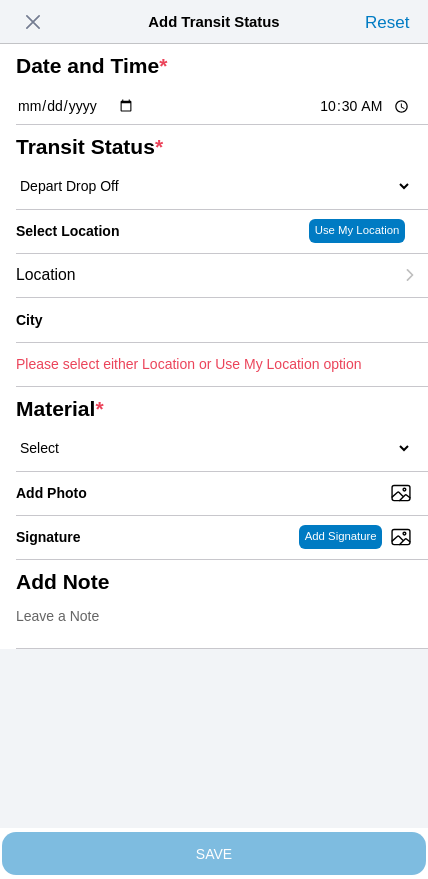 type on "Milpitas" 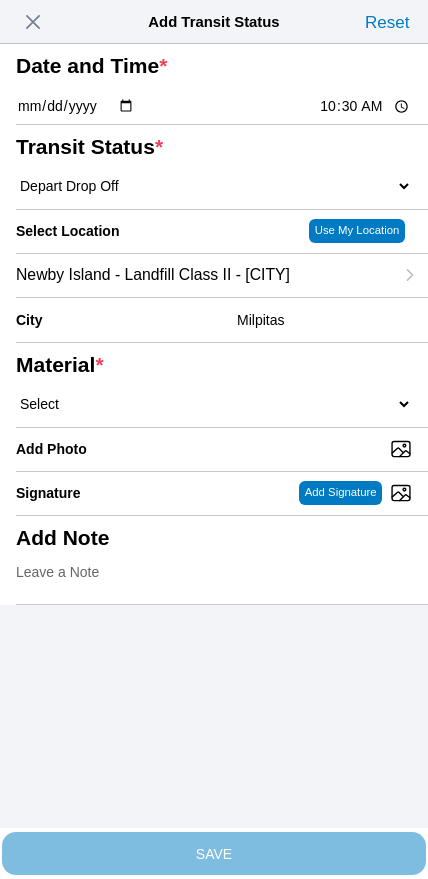 click on "Select  1" x 3" Rock   1" x 4" Rock   2" x 4" Rock   Asphalt Cold Patch   Backfill Spec Lapis Sand (EMS 4123)   Backfill Spec Sand (EMS 4123)   Base Rock (Class 2)   Broken Concrete/Asphalt   C-Ballast   Crushed Base Rock (3/4")   D-Ballast   Drain Rock (1.5")   Drain Rock (3/4")   Dry Spoils   Oversized Concrete/Asphalt   Palletized EZ Street   Premium Asphalt Cold Patch   Recycled Base Rock (Class 2)   Rip Rap   Top Soil" 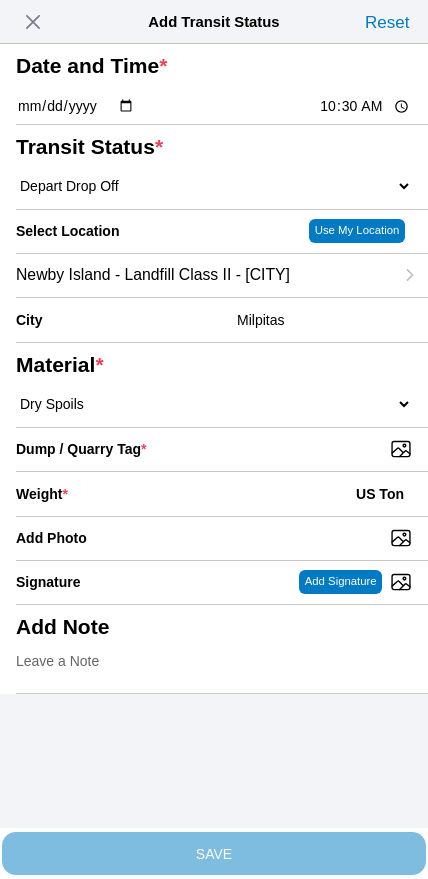 click on "Dump / Quarry Tag  *" at bounding box center (222, 449) 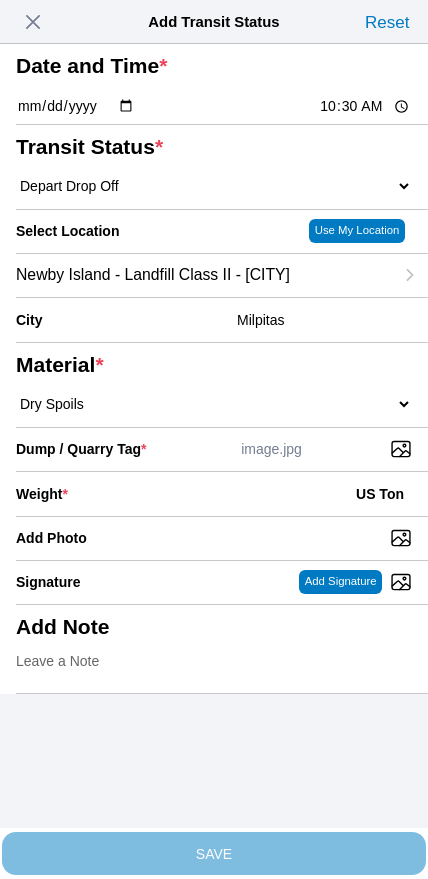 click on "Weight  * US Ton" 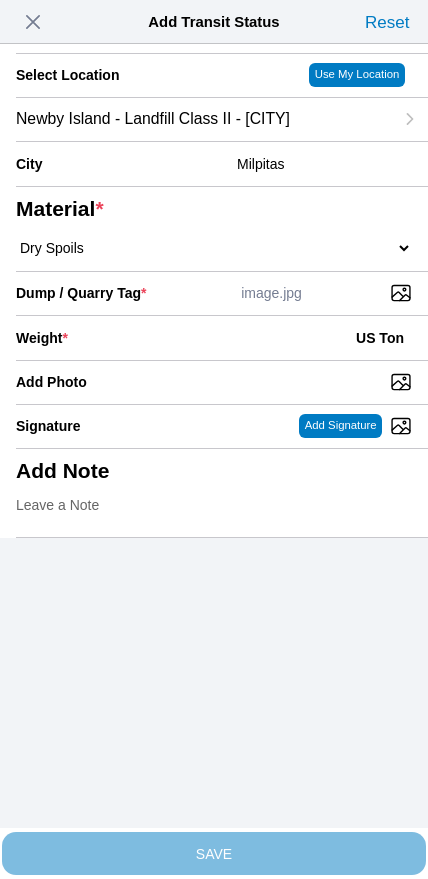 scroll, scrollTop: 180, scrollLeft: 0, axis: vertical 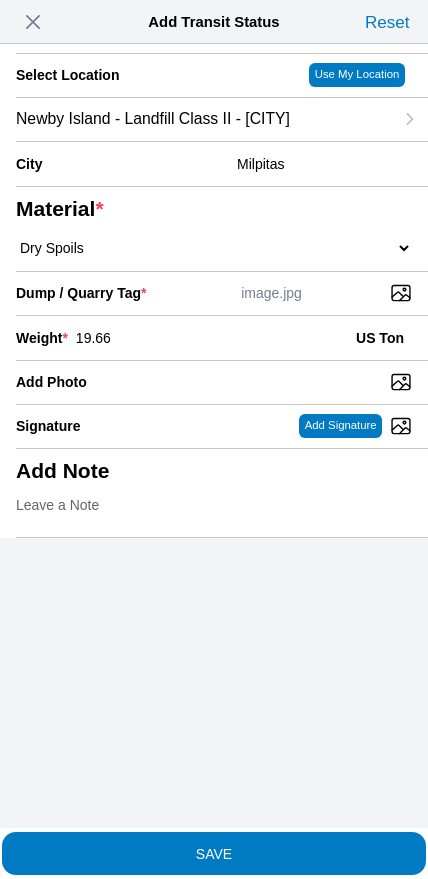 type on "19.66" 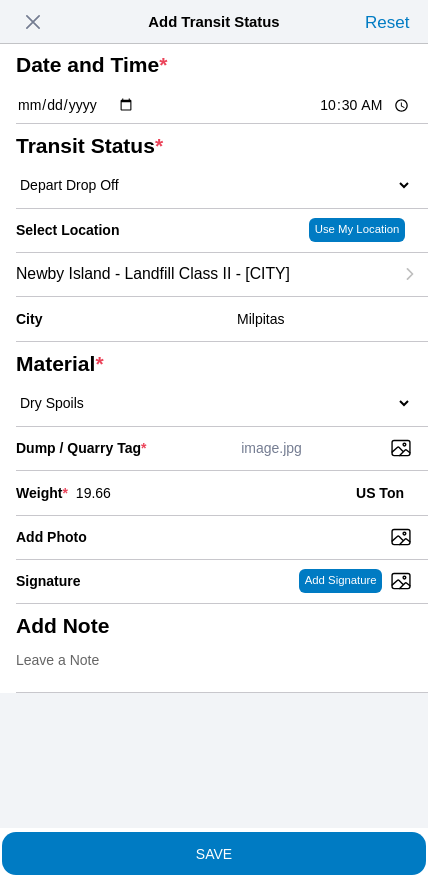 click on "SAVE" 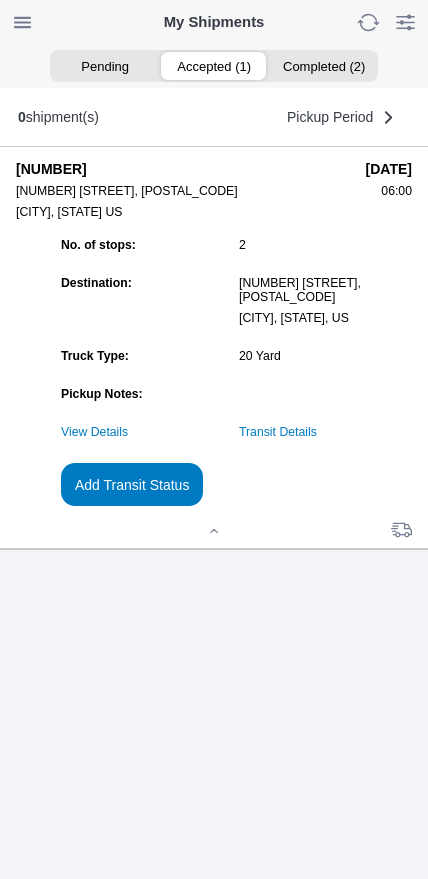 scroll, scrollTop: 151, scrollLeft: 0, axis: vertical 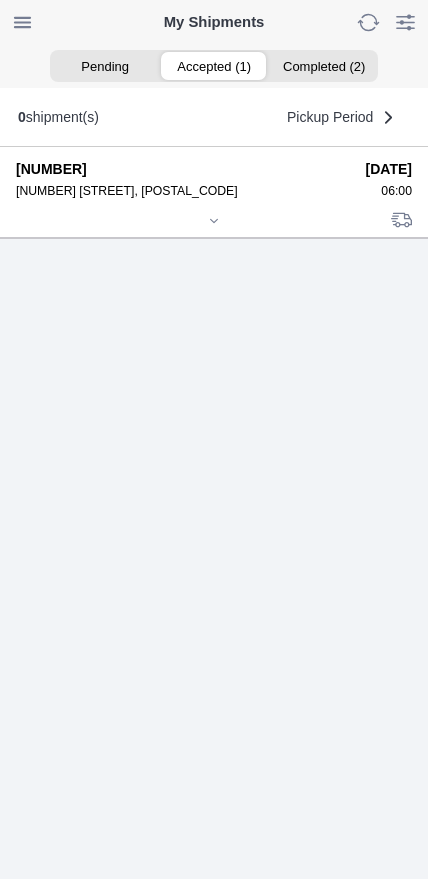 click 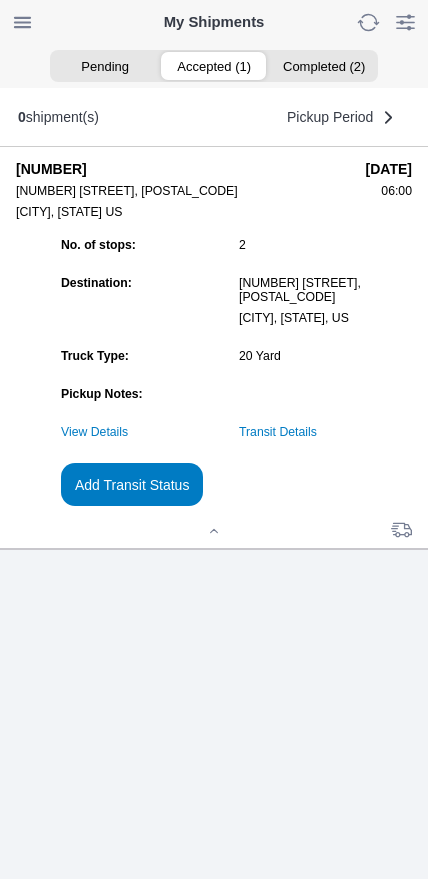 click on "Add Transit Status" 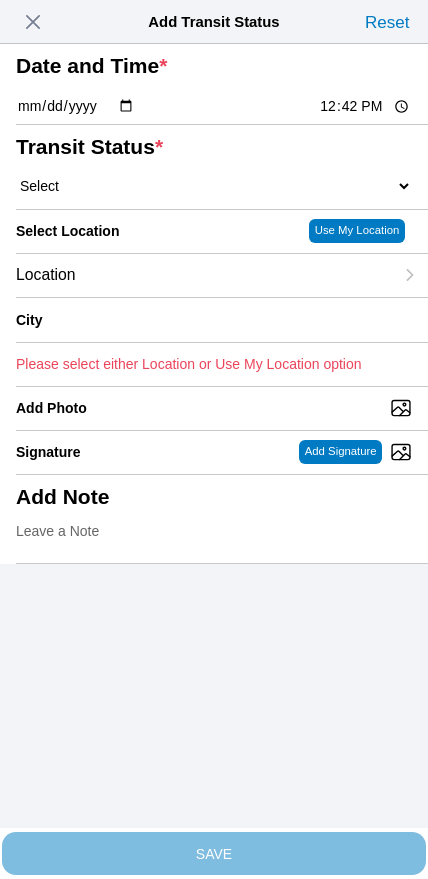 click on "12:42" 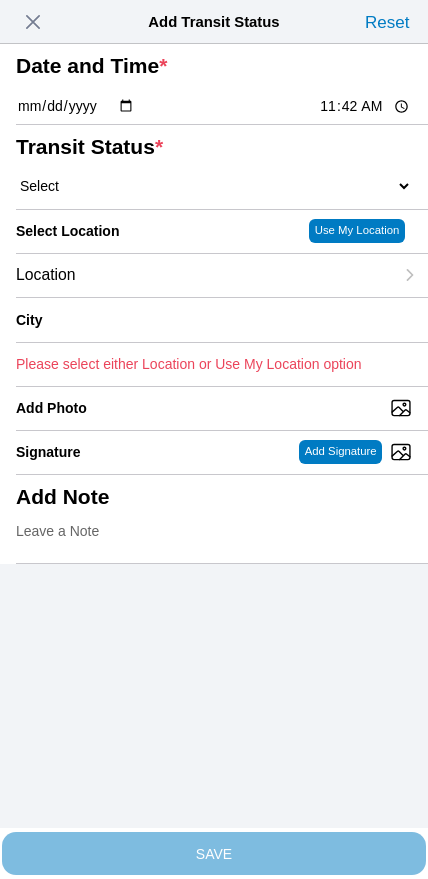 type on "11:20" 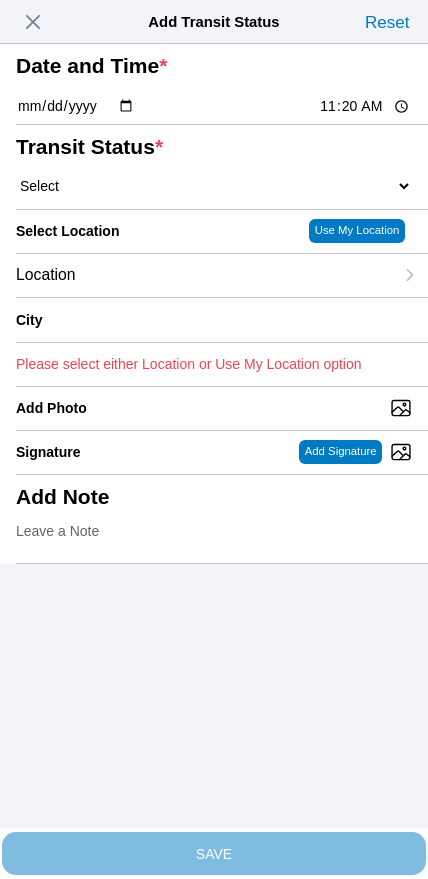 click on "Select  Arrive at Drop Off   Arrive at Pickup   Break Start   Break Stop   Depart Drop Off   Depart Pickup   Shift Complete" 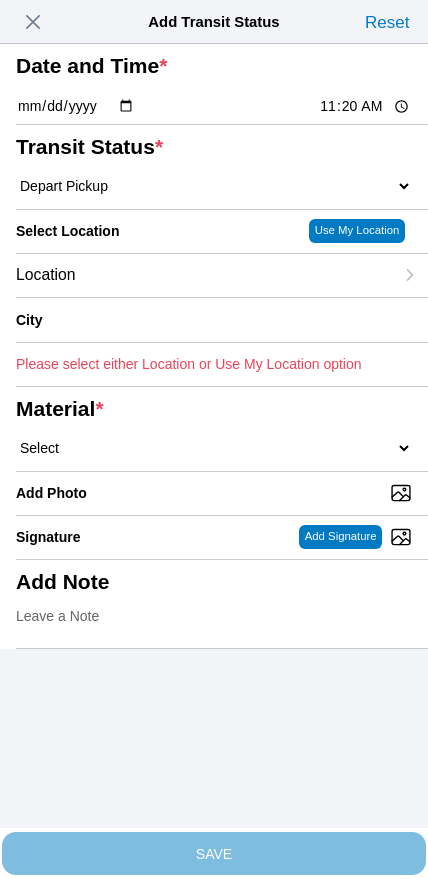 click on "Location" 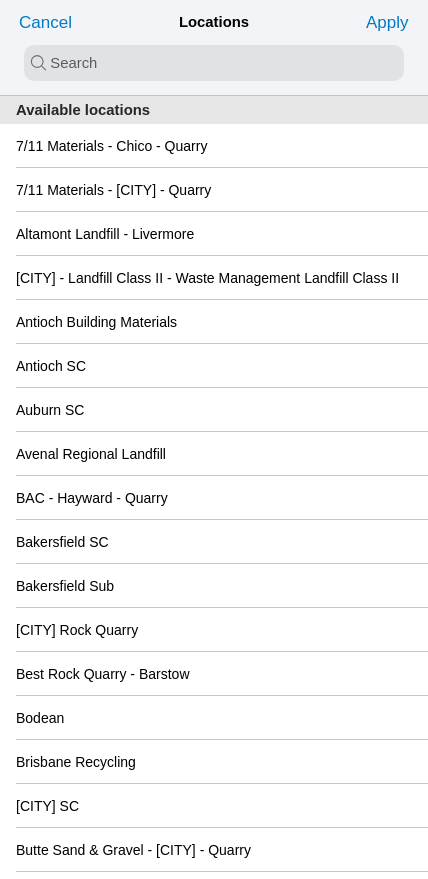 scroll, scrollTop: 0, scrollLeft: 0, axis: both 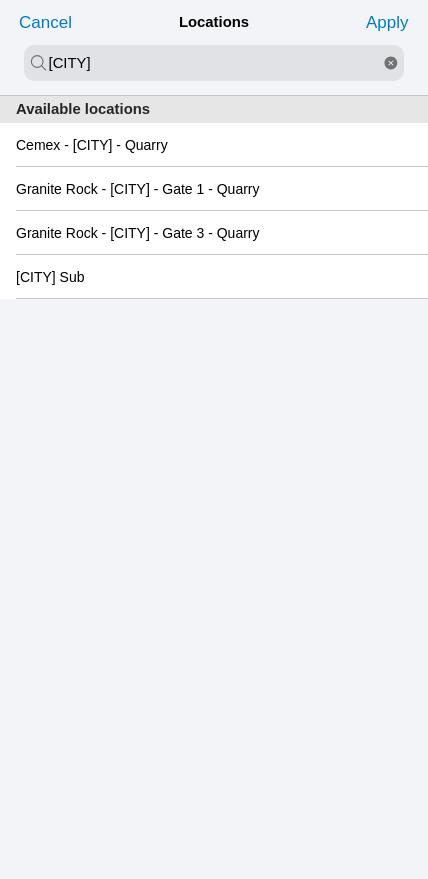 click on "[CITY]" at bounding box center (214, 63) 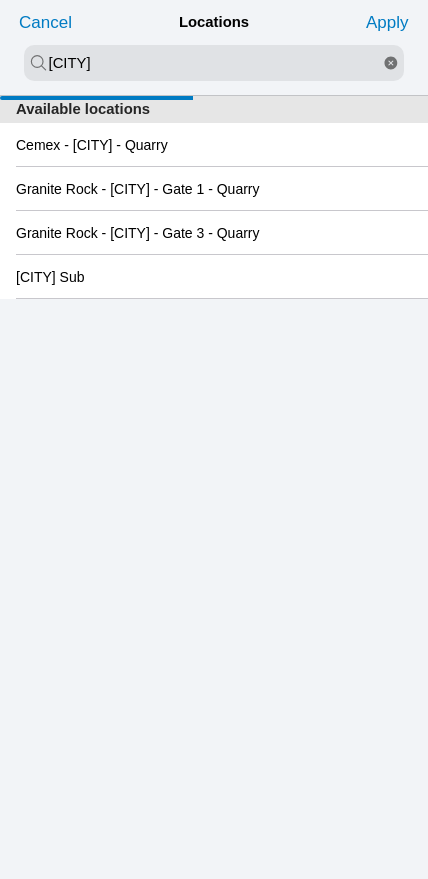 scroll, scrollTop: 1, scrollLeft: 0, axis: vertical 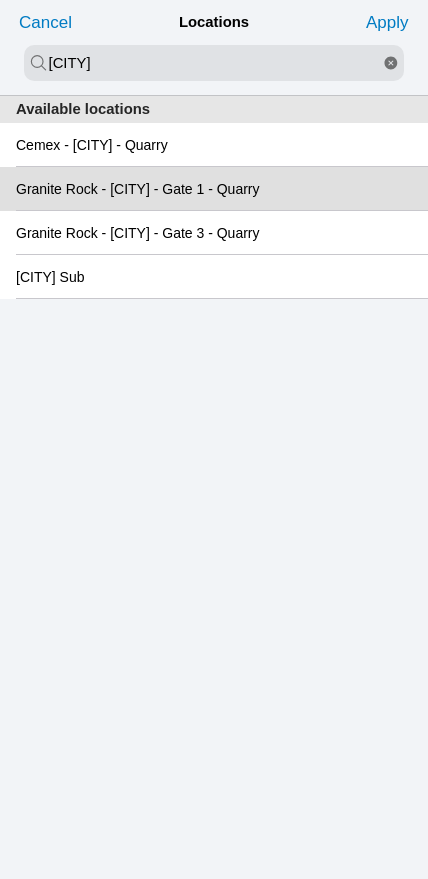 click on "Granite Rock - [CITY] - Gate 1 - Quarry" 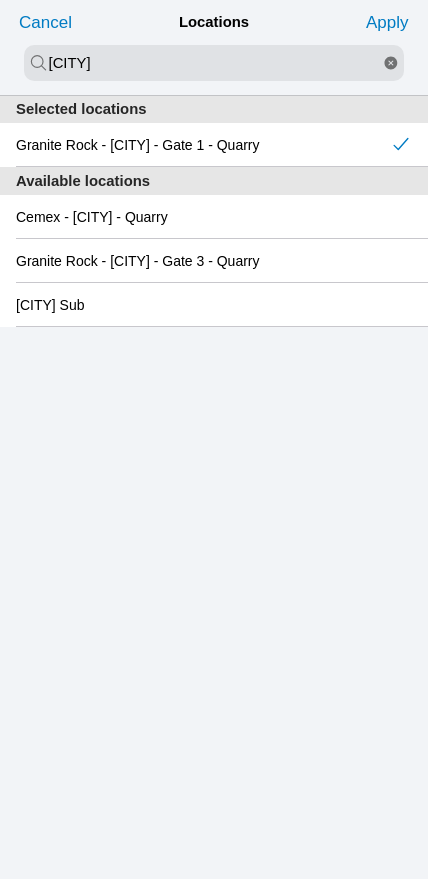 click on "Apply" 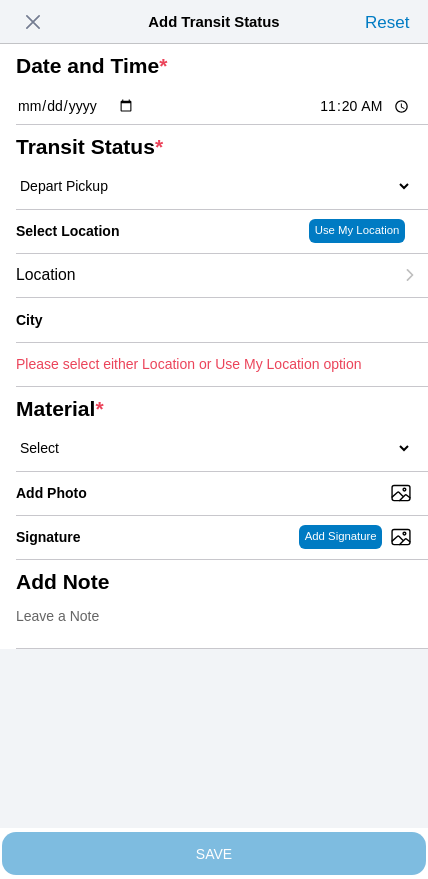 type on "[CITY]" 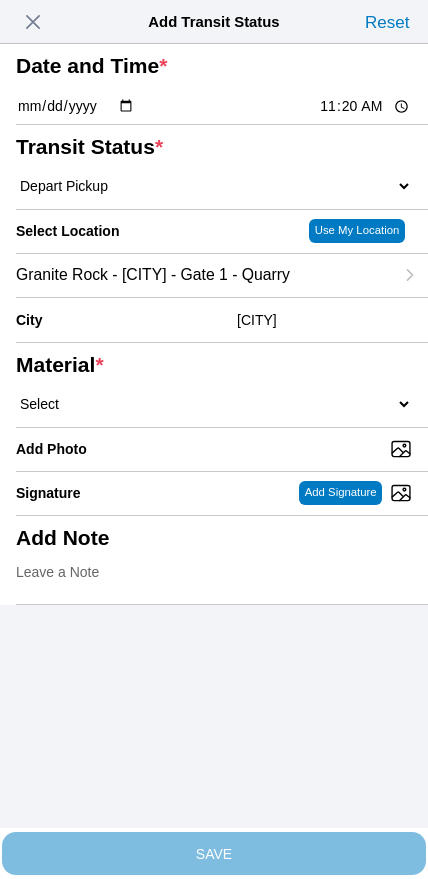 click on "Select  1" x 3" Rock   1" x 4" Rock   2" x 4" Rock   Asphalt Cold Patch   Backfill Spec Lapis Sand (EMS 4123)   Backfill Spec Sand (EMS 4123)   Base Rock (Class 2)   Broken Concrete/Asphalt   C-Ballast   Crushed Base Rock (3/4")   D-Ballast   Drain Rock (1.5")   Drain Rock (3/4")   Dry Spoils   Oversized Concrete/Asphalt   Palletized EZ Street   Premium Asphalt Cold Patch   Recycled Base Rock (Class 2)   Rip Rap   Top Soil" 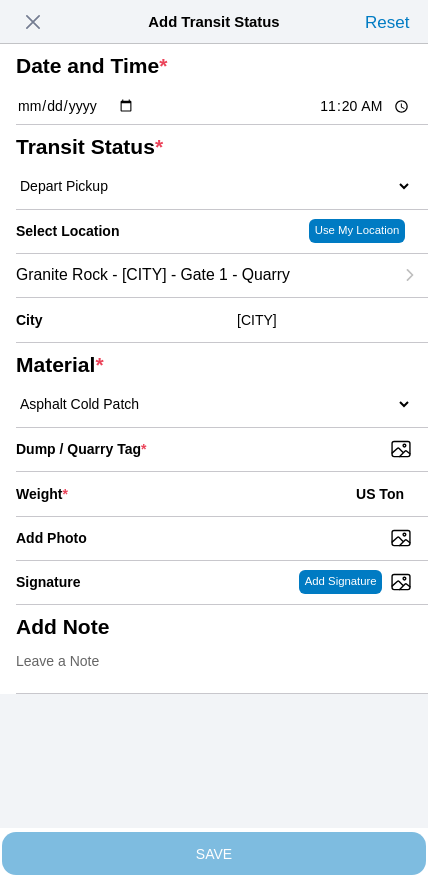 click on "Dump / Quarry Tag  *" at bounding box center [222, 449] 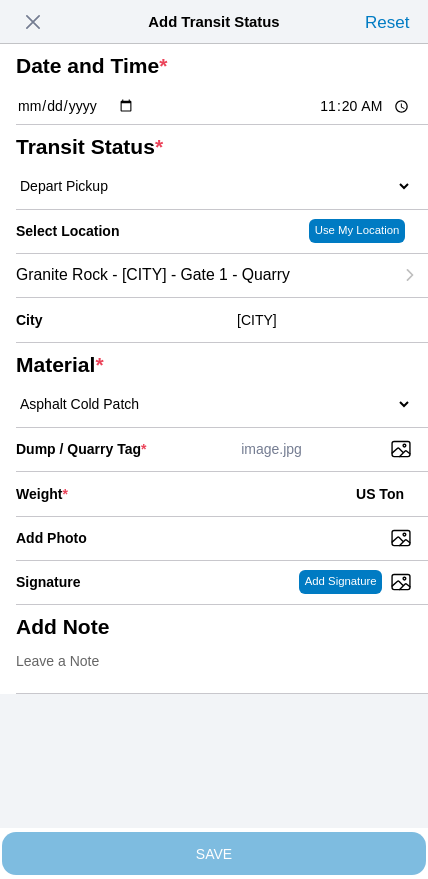 click on "Weight  * US Ton" 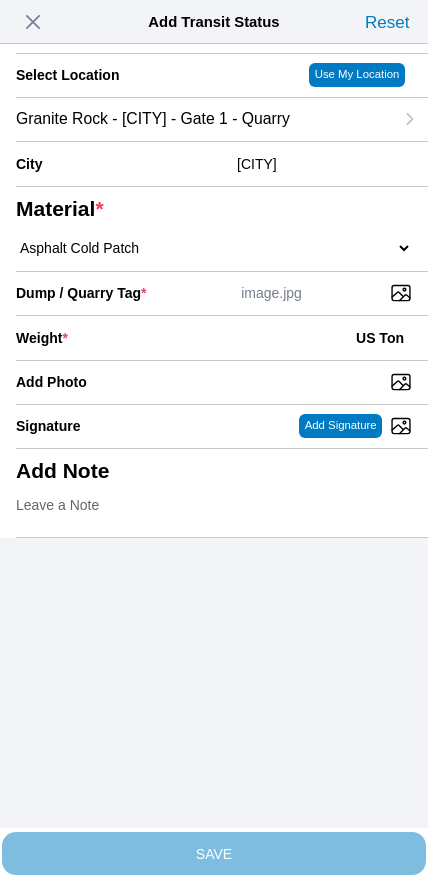 scroll, scrollTop: 180, scrollLeft: 0, axis: vertical 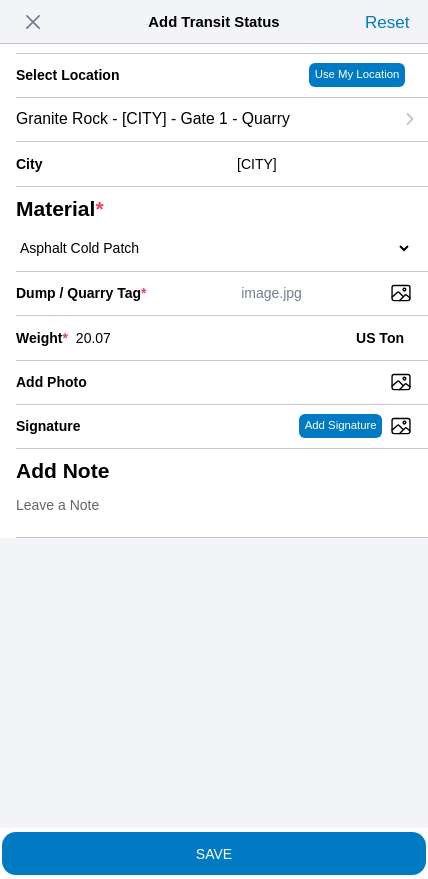 type on "20.07" 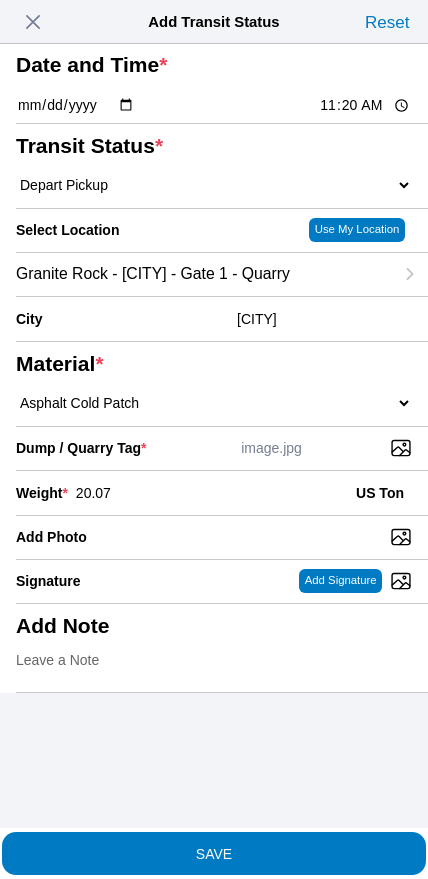 scroll, scrollTop: 151, scrollLeft: 0, axis: vertical 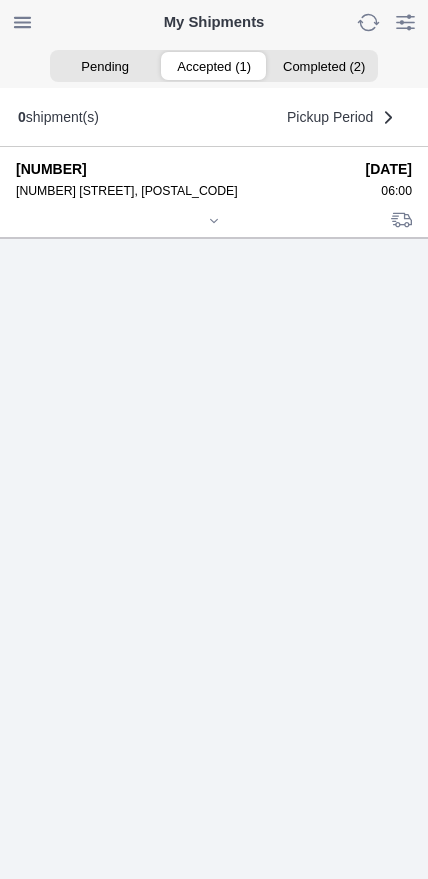 click 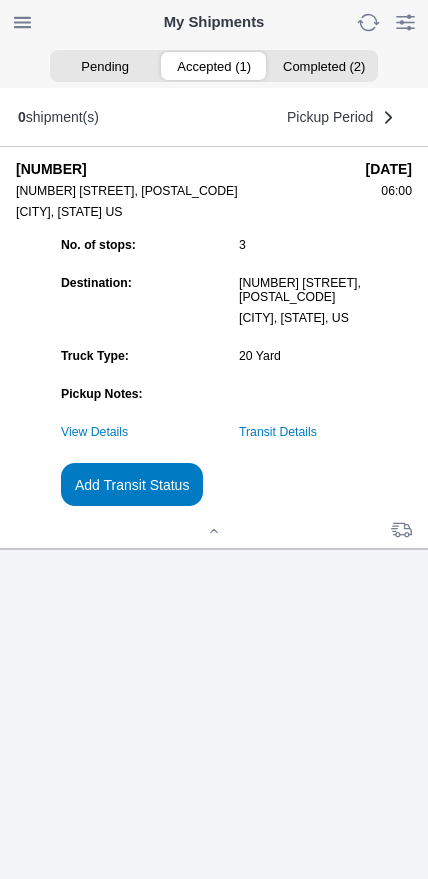 click on "Transit Details" 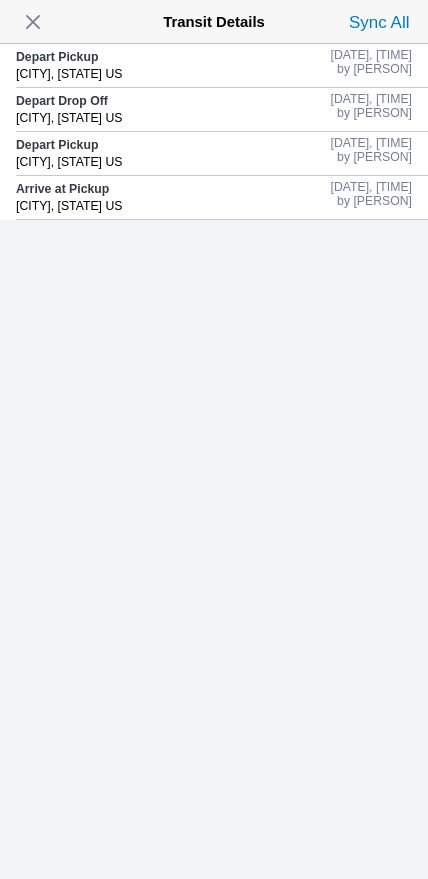 click at bounding box center (33, 22) 